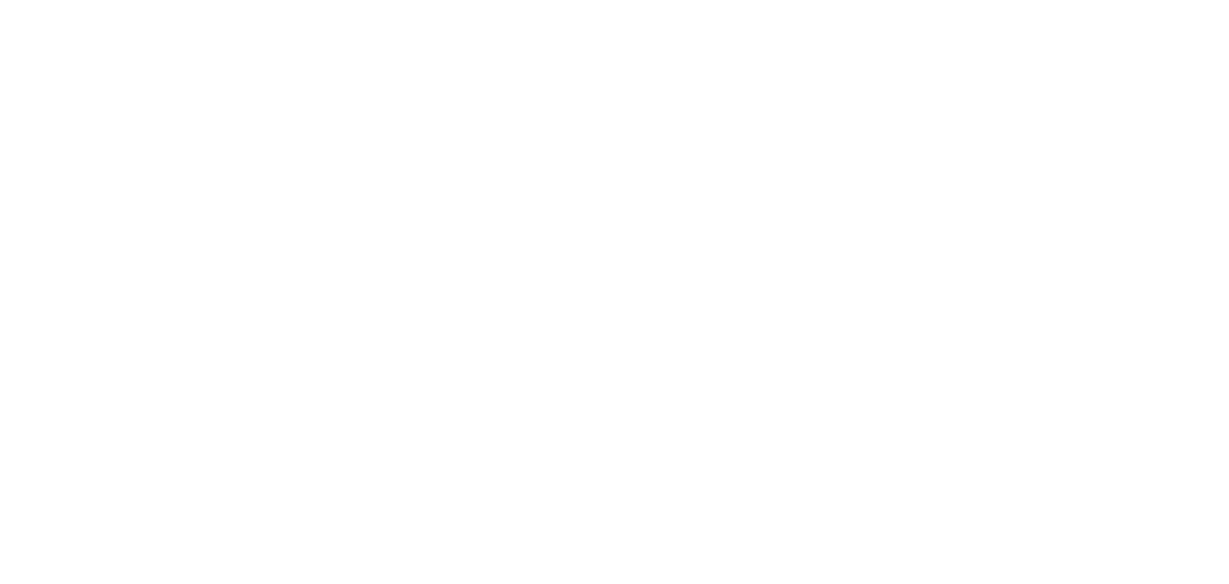 scroll, scrollTop: 0, scrollLeft: 0, axis: both 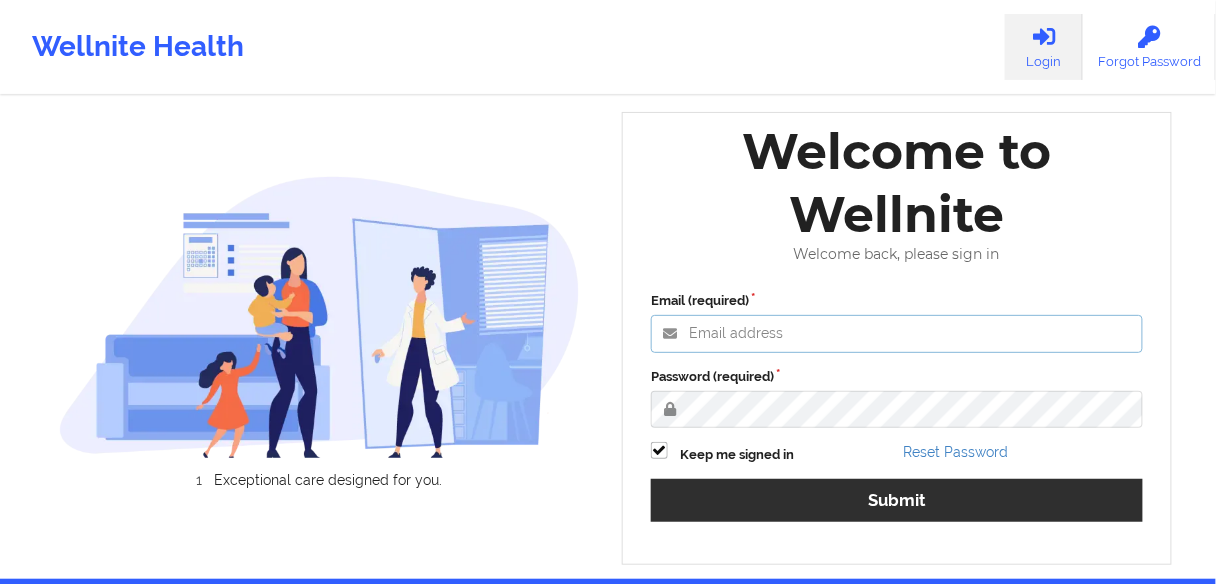 type on "[EMAIL]" 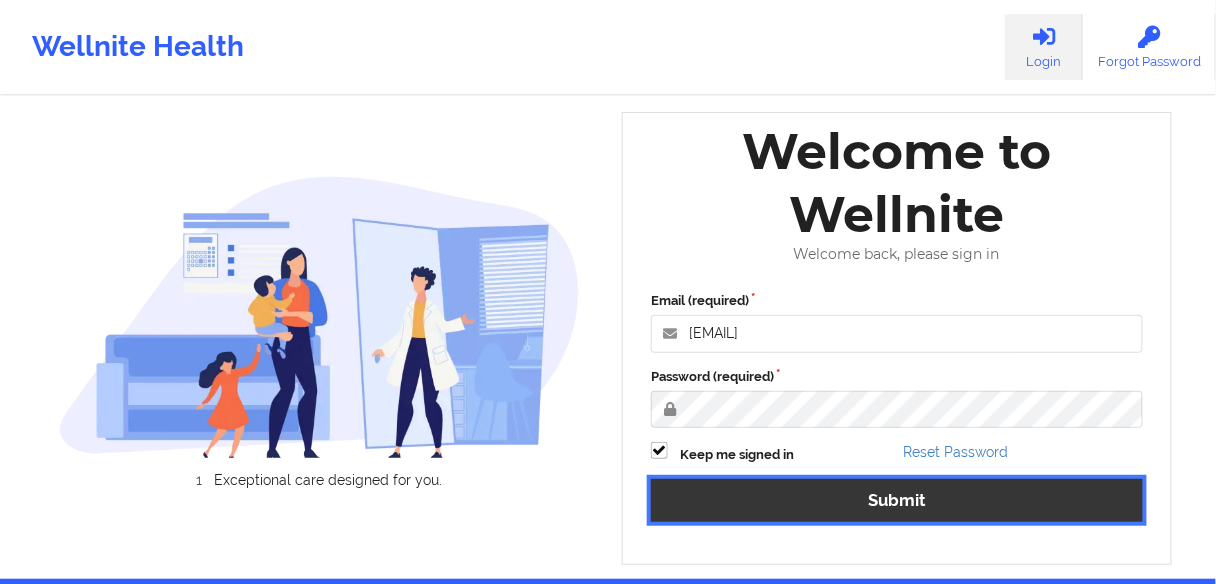 click on "Submit" at bounding box center [897, 500] 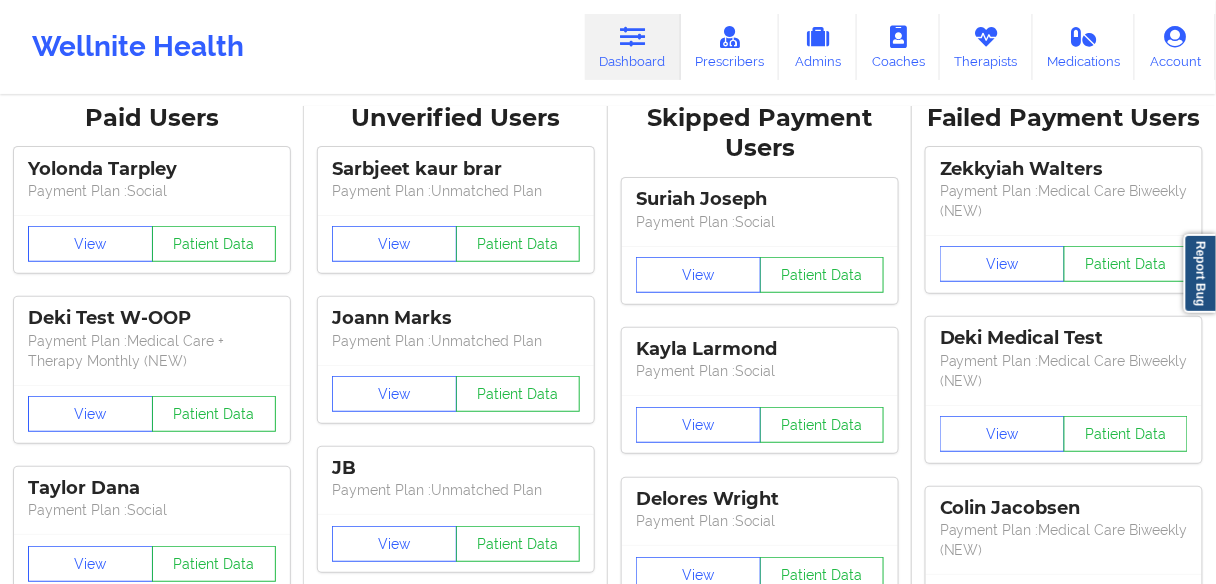 scroll, scrollTop: 0, scrollLeft: 0, axis: both 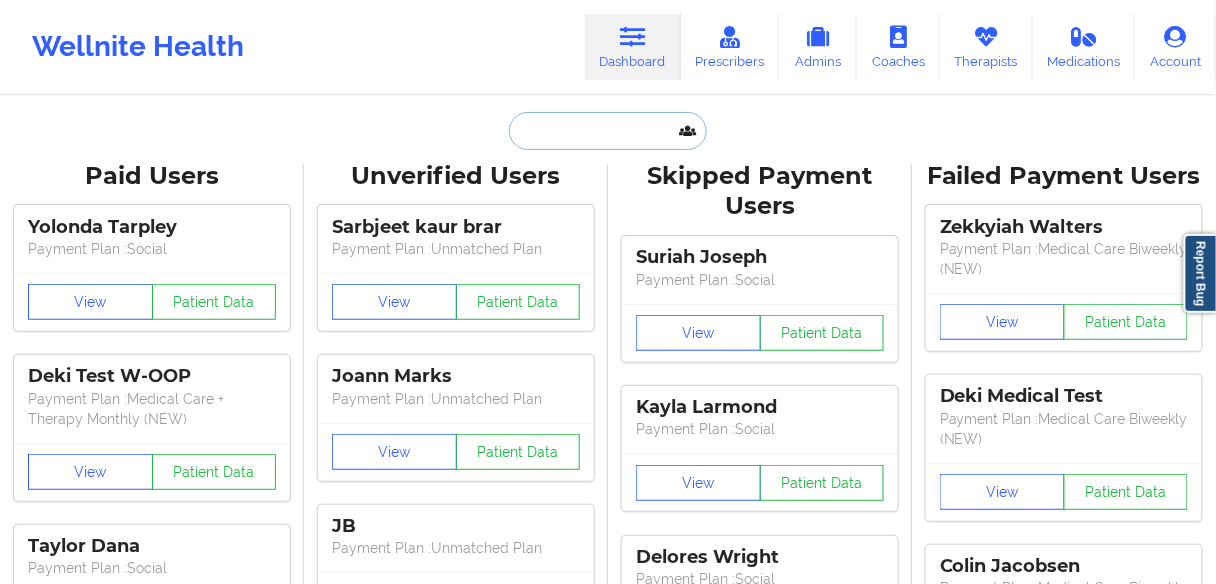 click at bounding box center [608, 131] 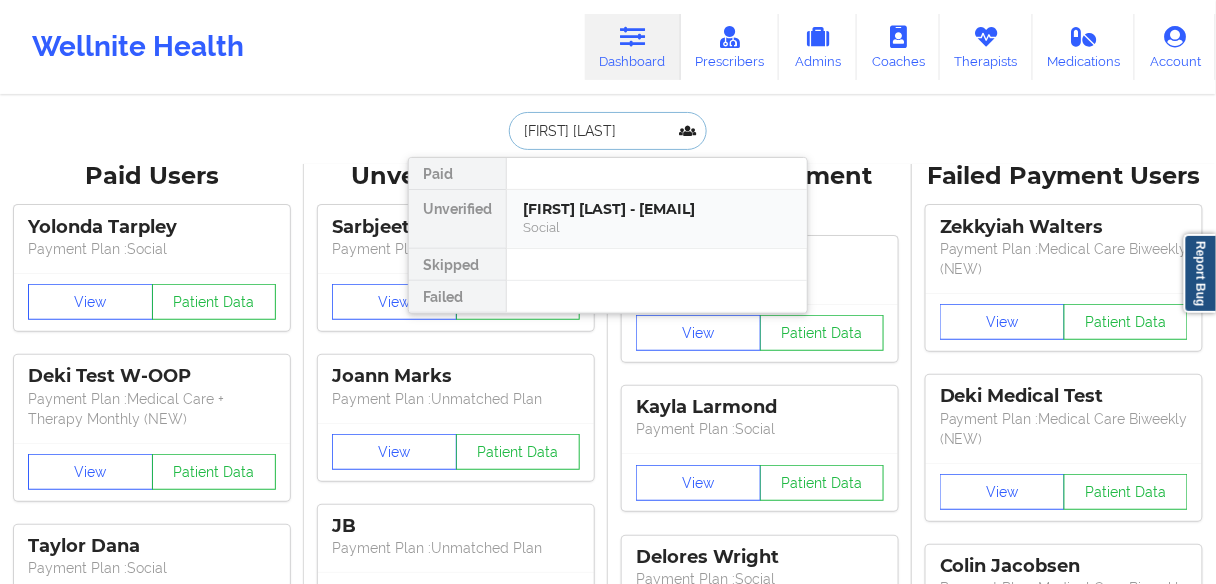 click on "[FIRST] [LAST] - [EMAIL]" at bounding box center (657, 209) 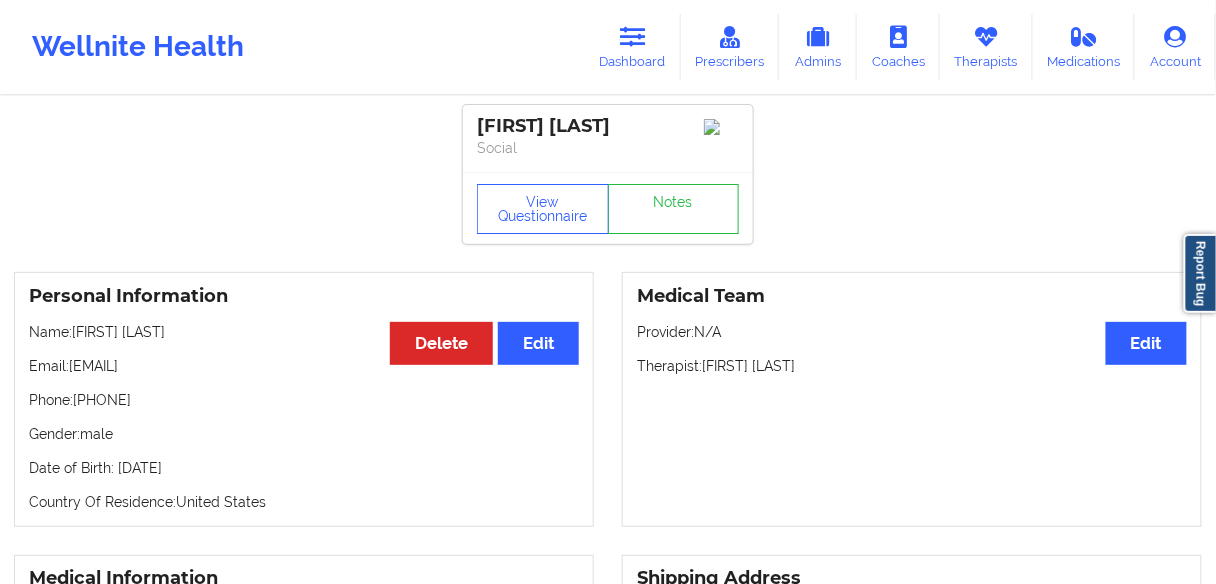 drag, startPoint x: 165, startPoint y: 368, endPoint x: 73, endPoint y: 373, distance: 92.13577 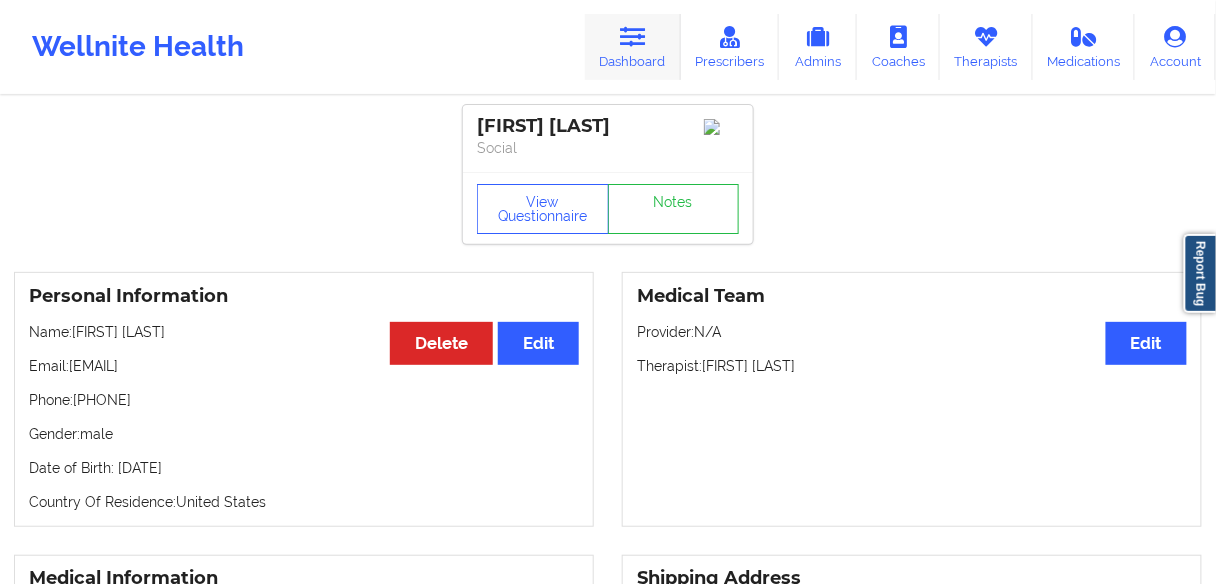 click at bounding box center (633, 37) 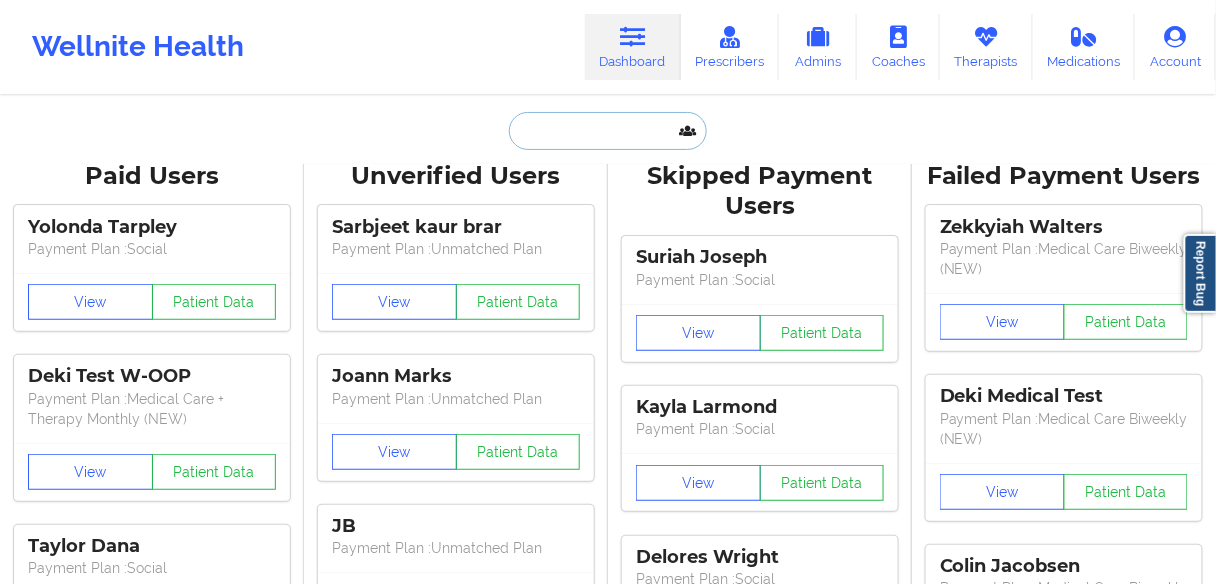 click at bounding box center [608, 131] 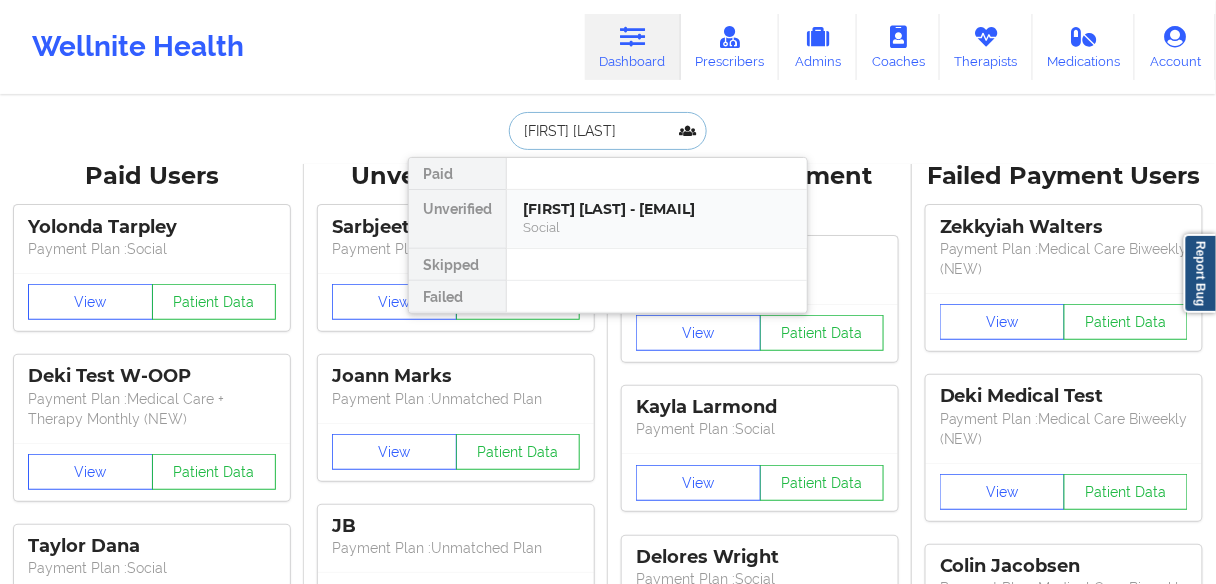 click on "[FIRST] [LAST] - [EMAIL]" at bounding box center (657, 209) 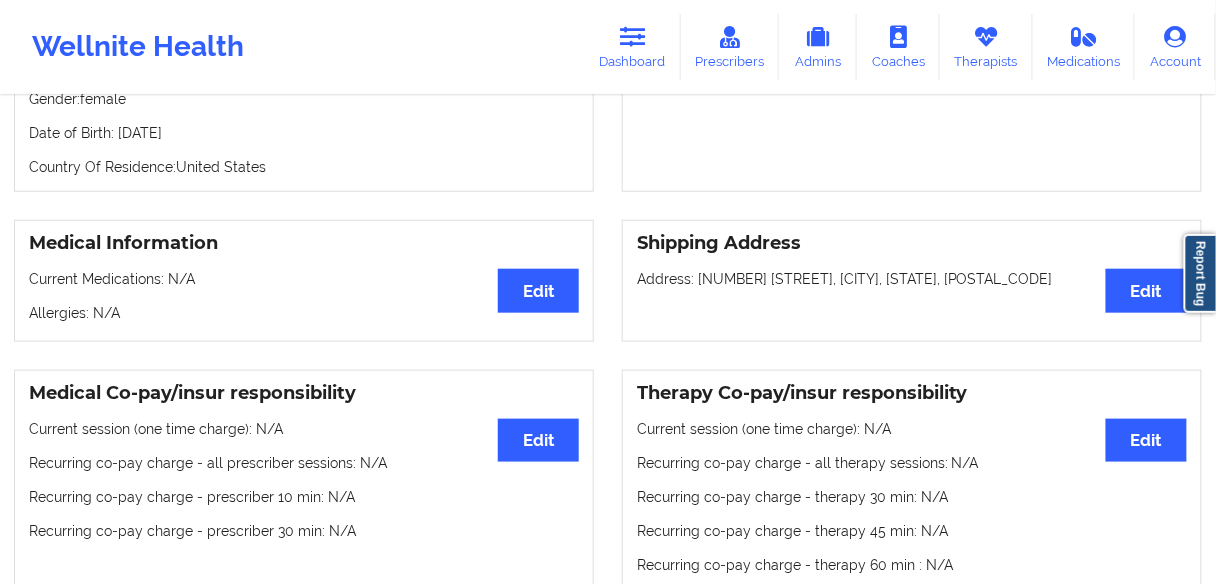 scroll, scrollTop: 144, scrollLeft: 0, axis: vertical 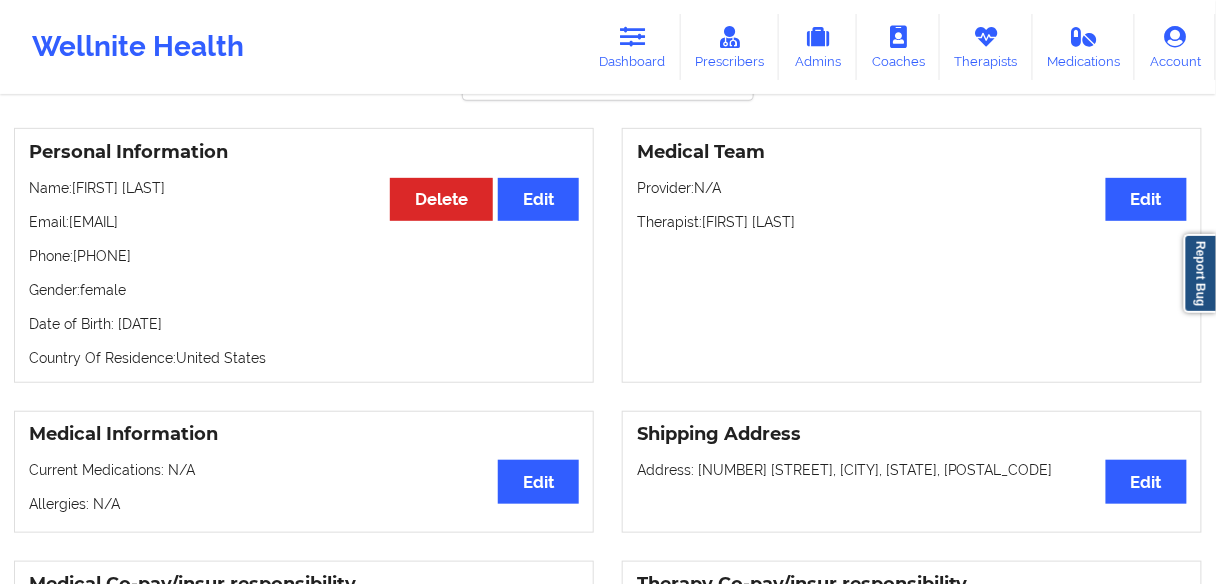 drag, startPoint x: 200, startPoint y: 258, endPoint x: 174, endPoint y: 263, distance: 26.476404 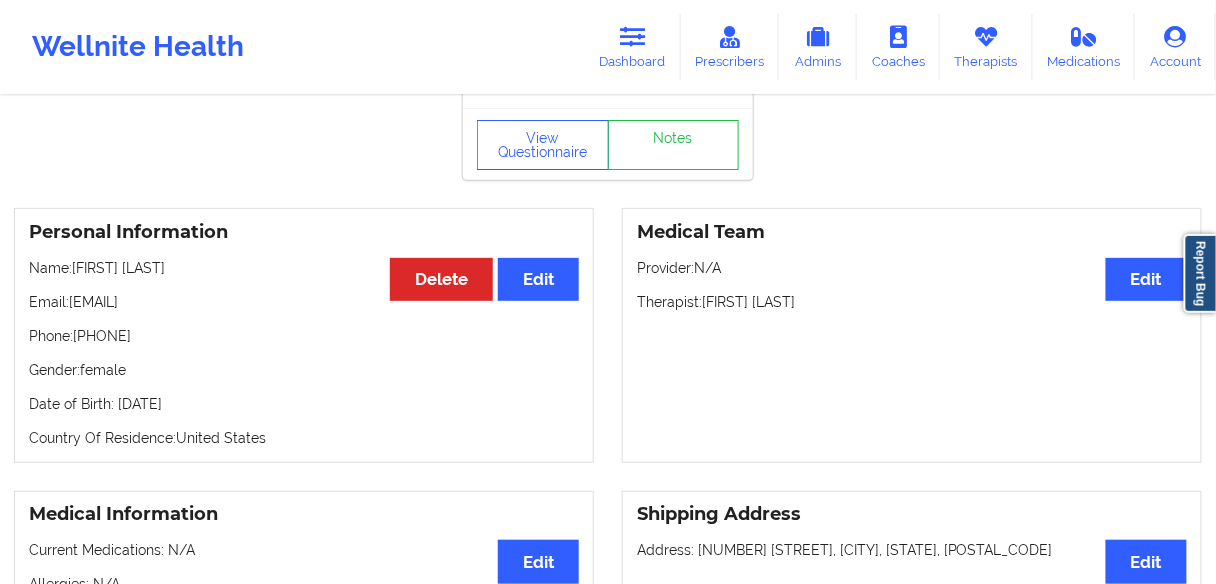 scroll, scrollTop: 0, scrollLeft: 0, axis: both 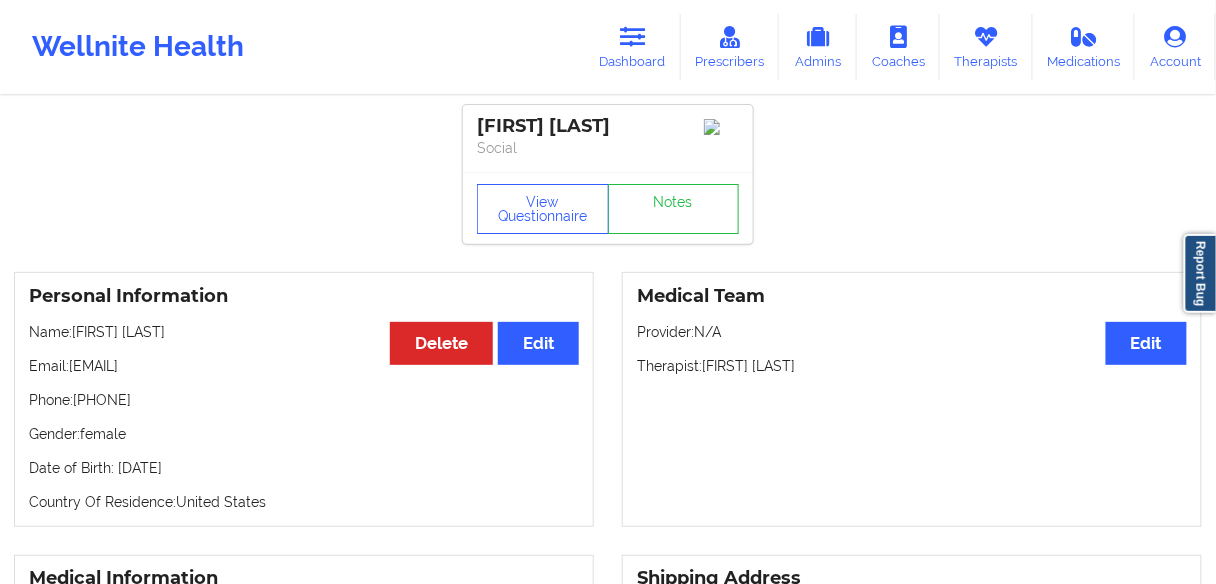 click on "Dashboard" at bounding box center (633, 47) 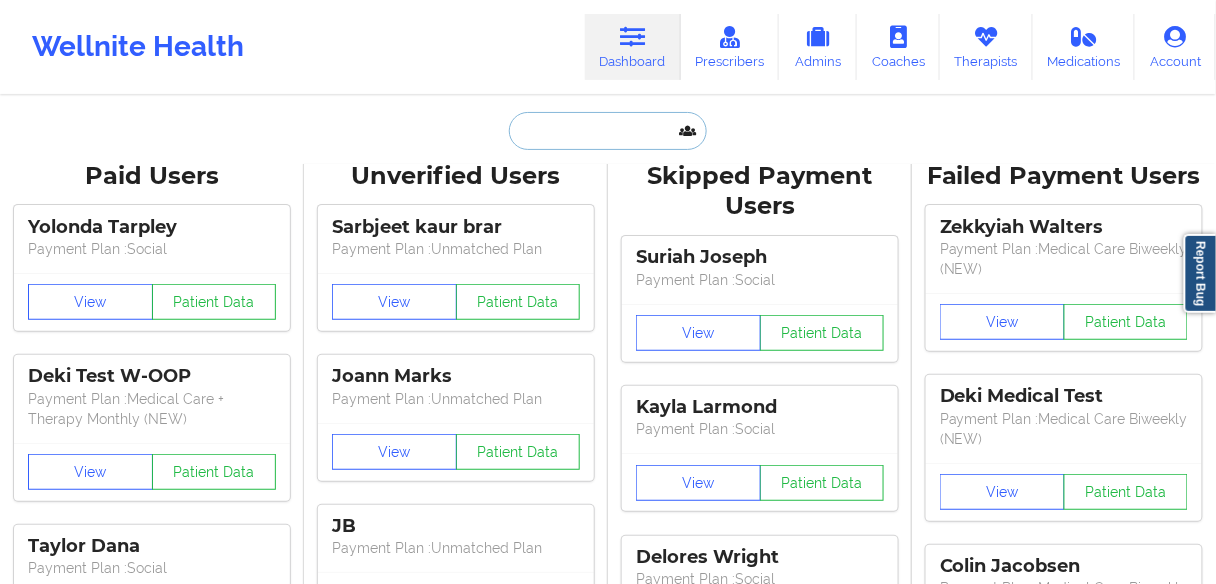 click at bounding box center (608, 131) 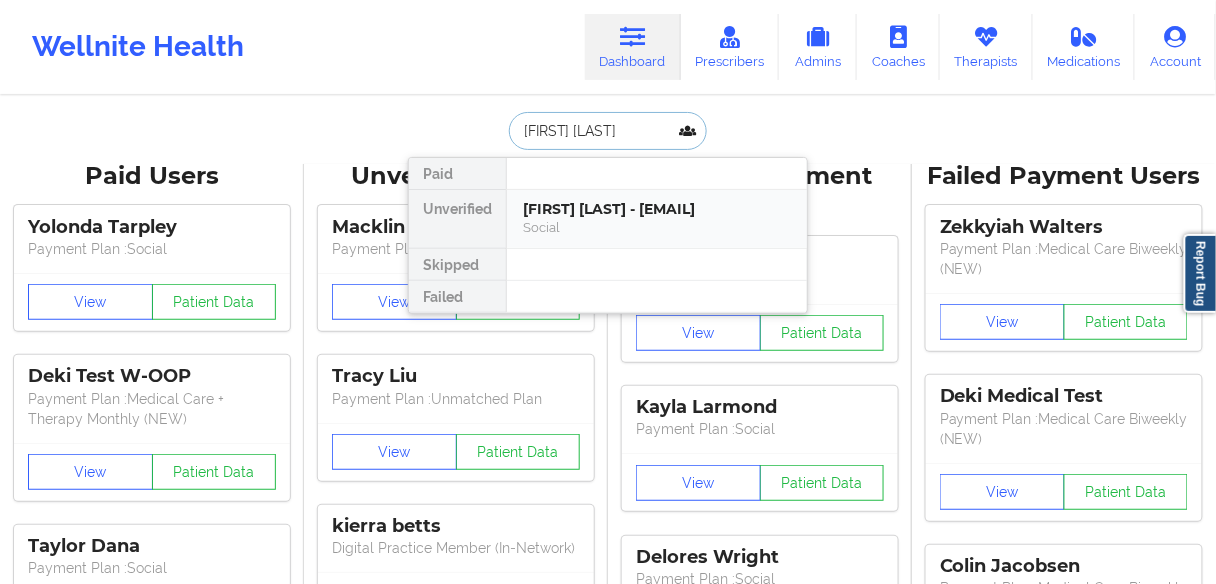 click on "[FIRST] [LAST] - [EMAIL]" at bounding box center [657, 209] 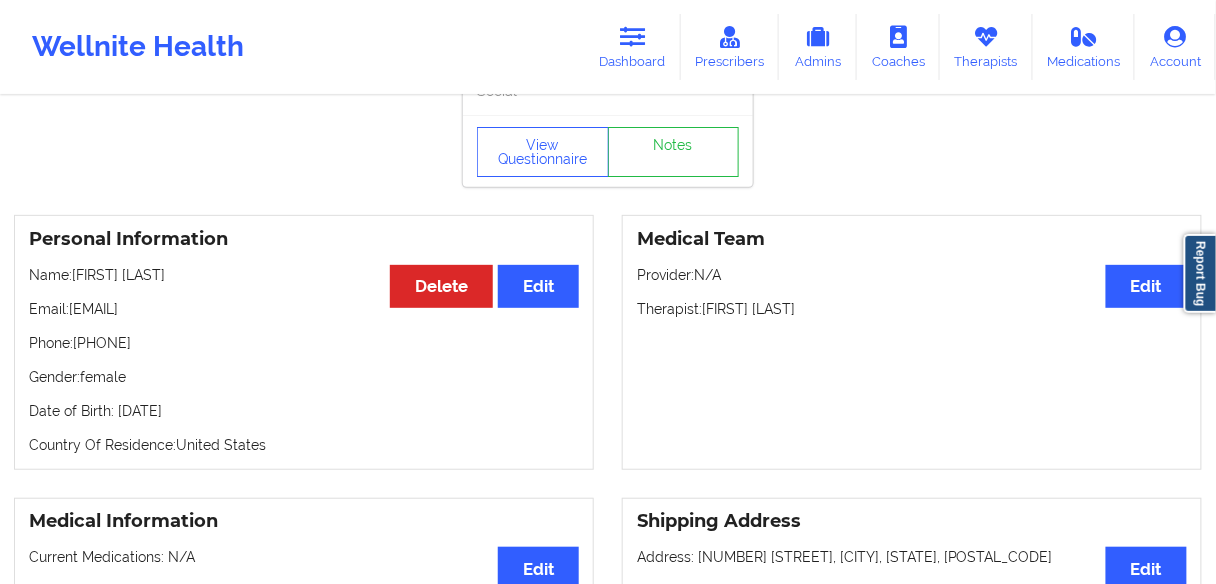 scroll, scrollTop: 0, scrollLeft: 0, axis: both 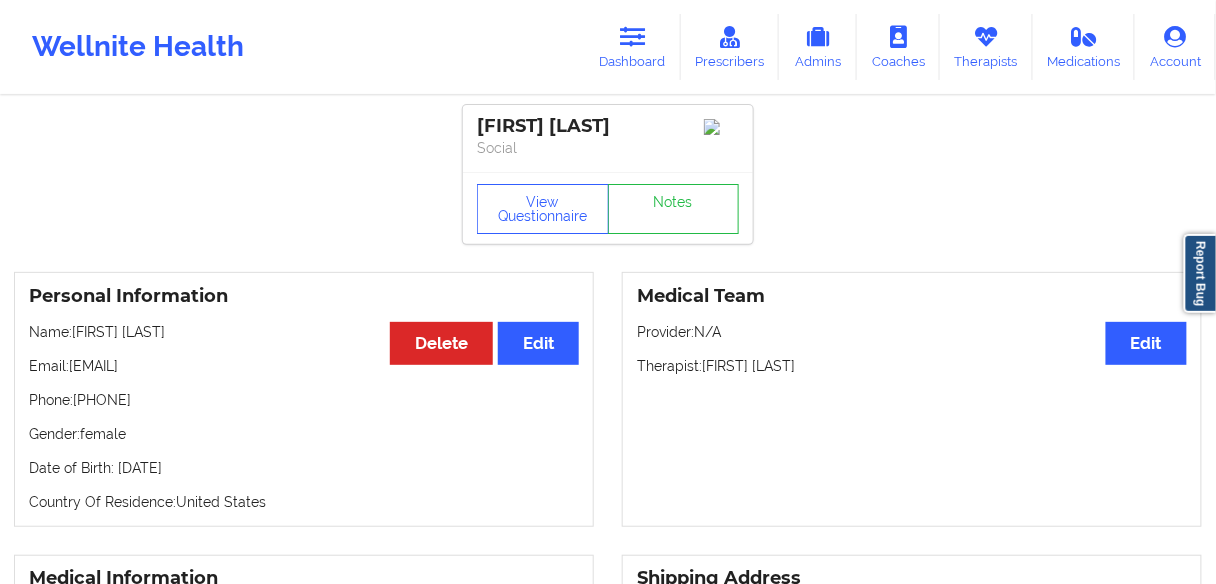 drag, startPoint x: 193, startPoint y: 408, endPoint x: 158, endPoint y: 398, distance: 36.40055 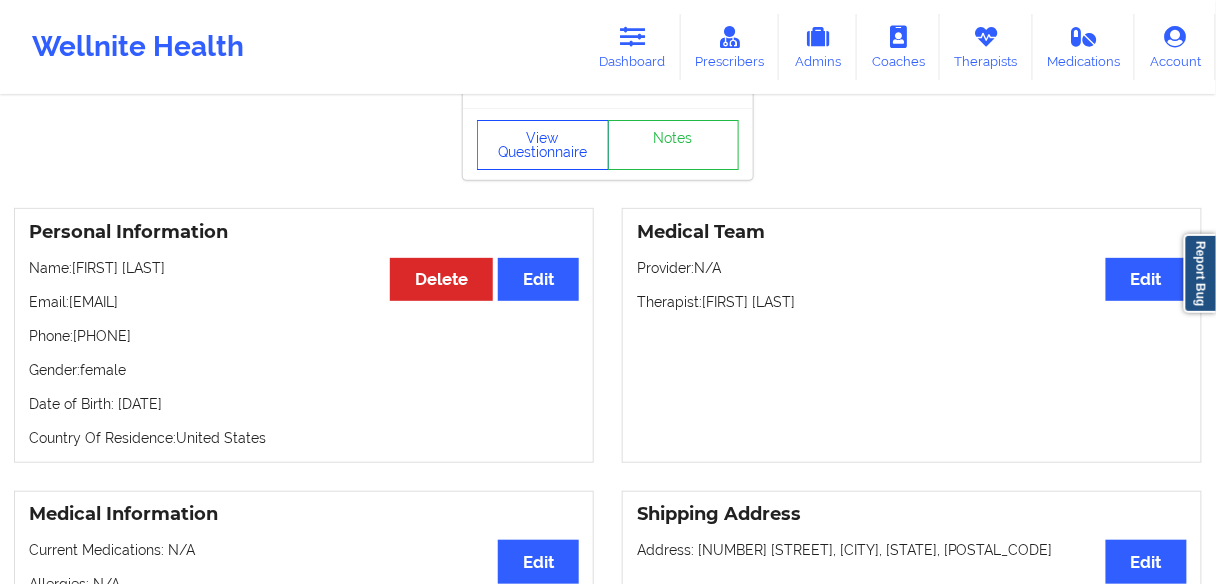 scroll, scrollTop: 0, scrollLeft: 0, axis: both 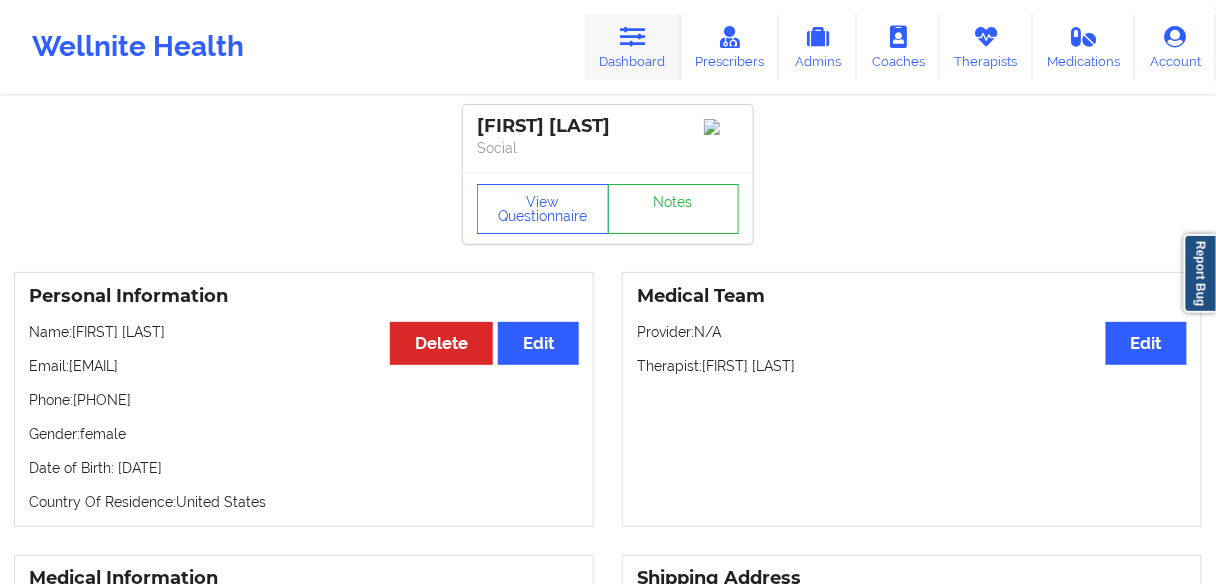 click on "Dashboard" at bounding box center [633, 47] 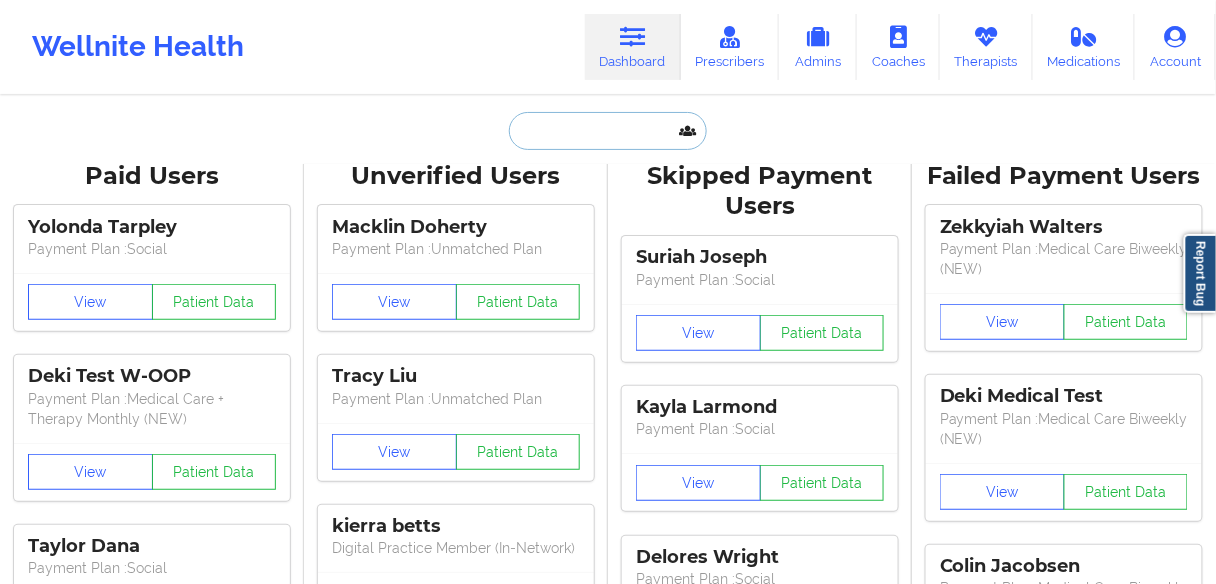 click at bounding box center (608, 131) 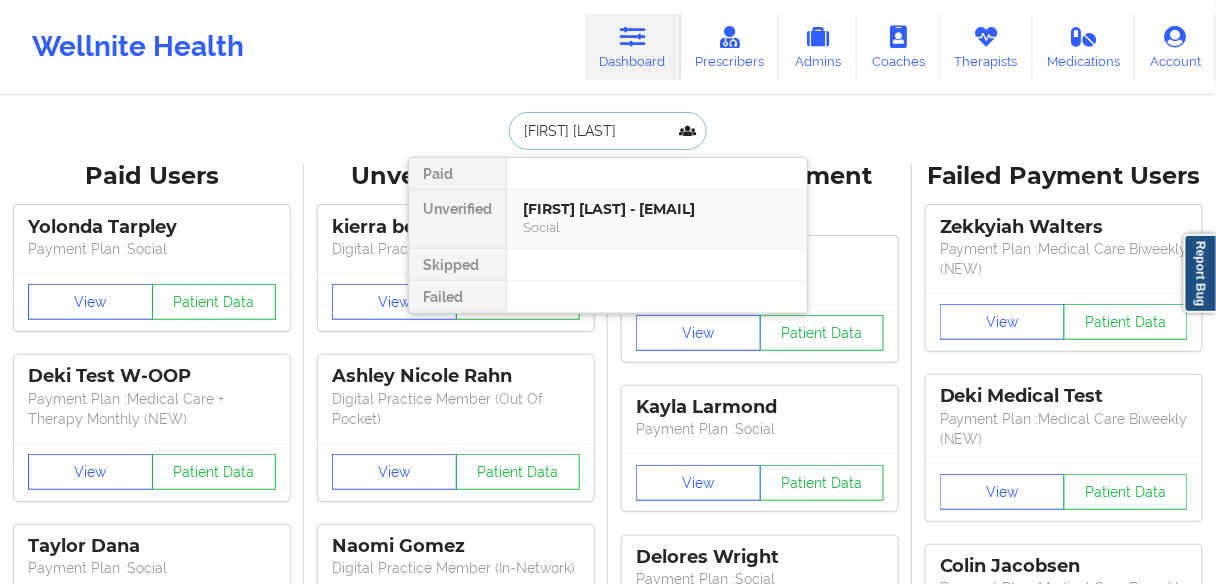 click on "[FIRST] [LAST] - [EMAIL]" at bounding box center [657, 209] 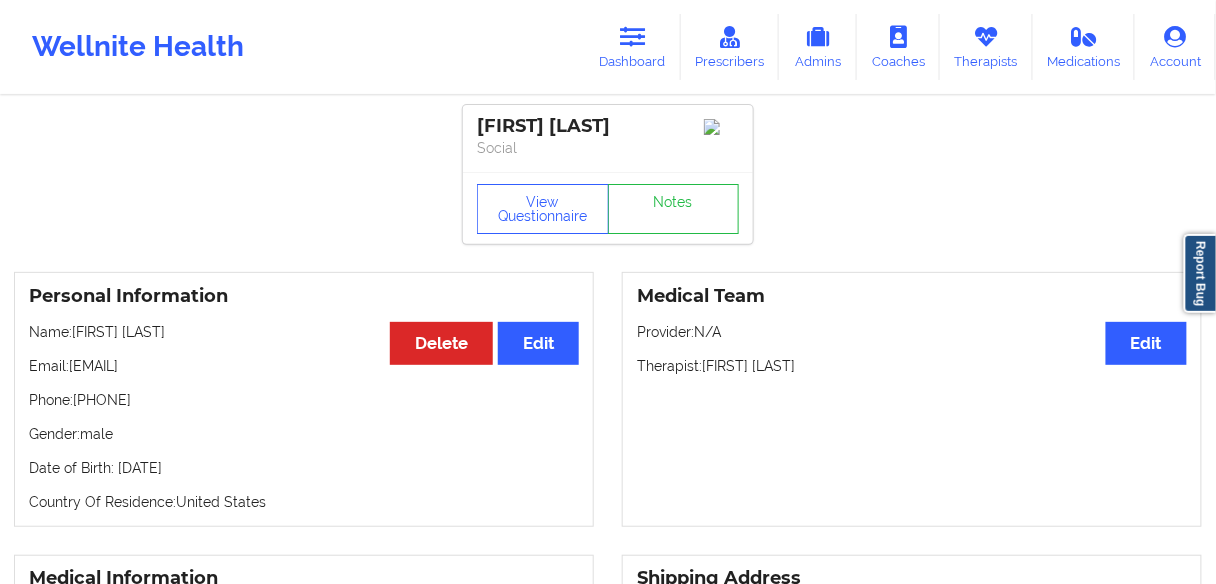 drag, startPoint x: 139, startPoint y: 413, endPoint x: 81, endPoint y: 412, distance: 58.00862 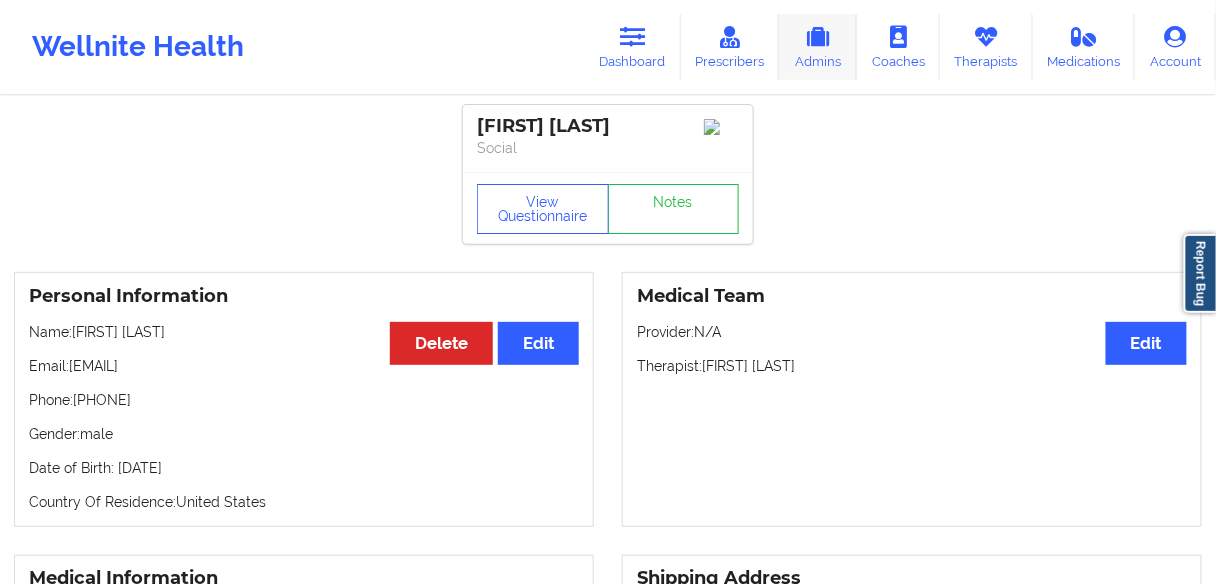 copy on "[PHONE]" 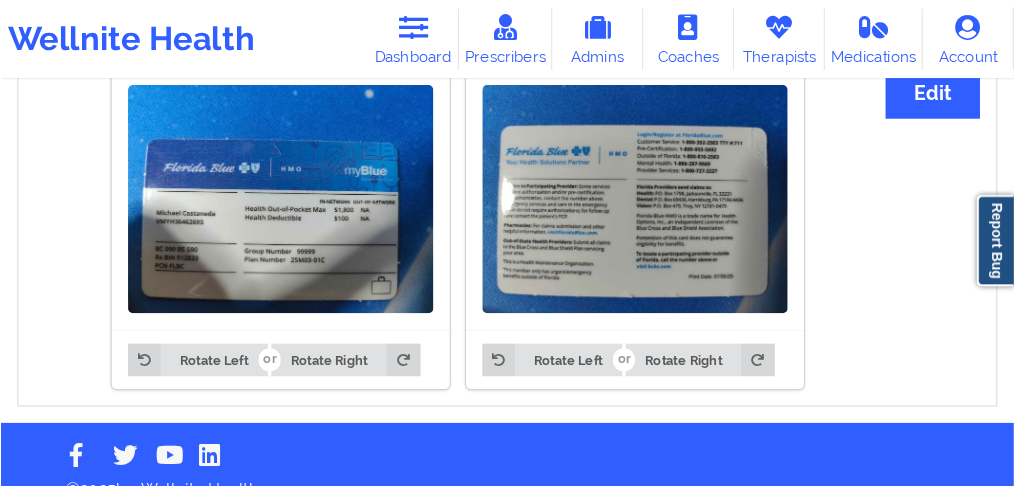 scroll, scrollTop: 1417, scrollLeft: 0, axis: vertical 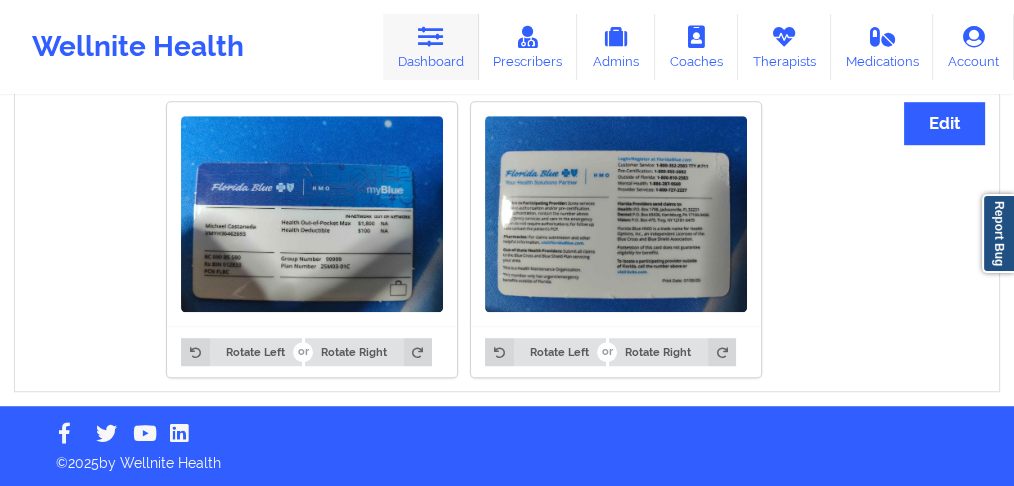 click on "Dashboard" at bounding box center [431, 47] 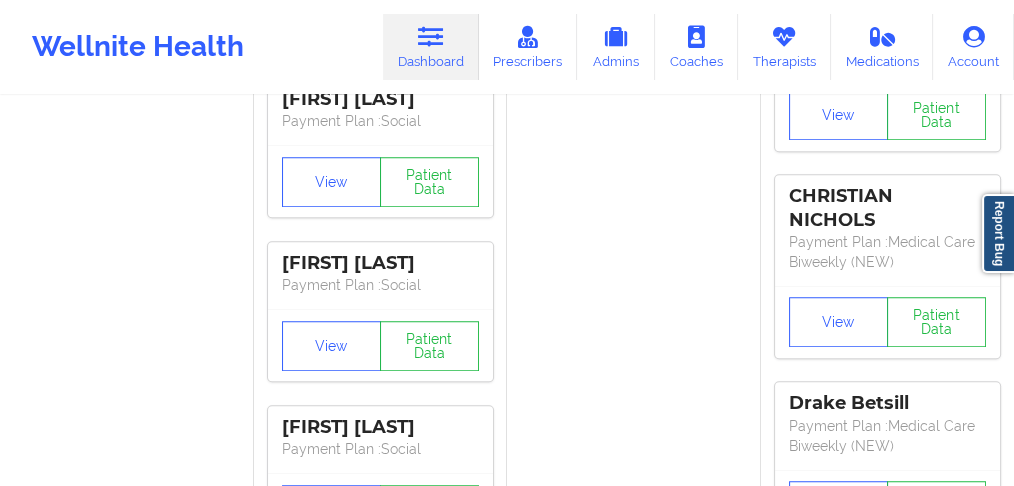 drag, startPoint x: 418, startPoint y: 61, endPoint x: 404, endPoint y: 73, distance: 18.439089 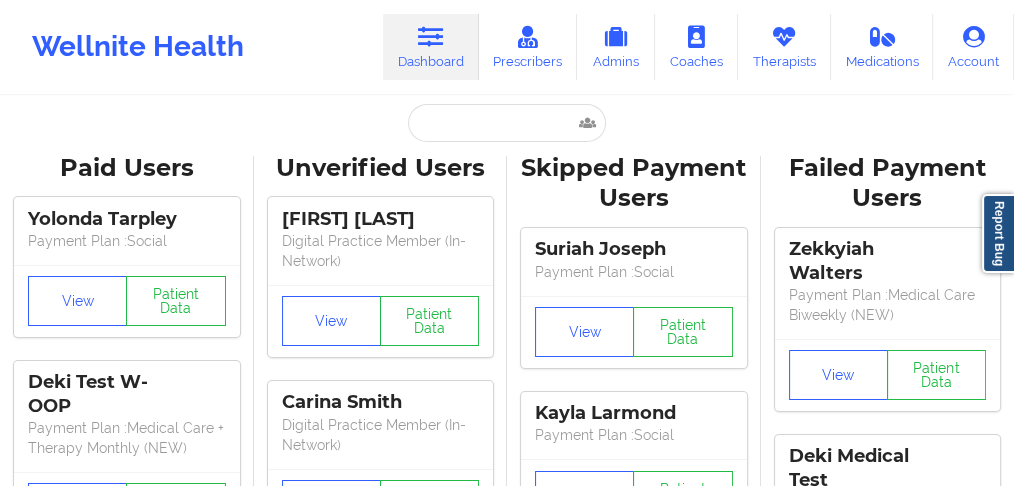 scroll, scrollTop: 0, scrollLeft: 0, axis: both 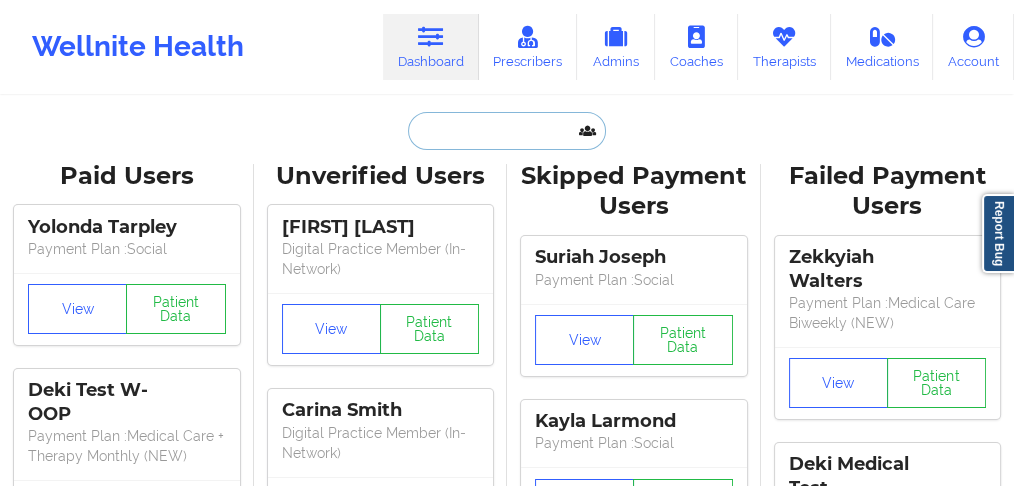 click at bounding box center [507, 131] 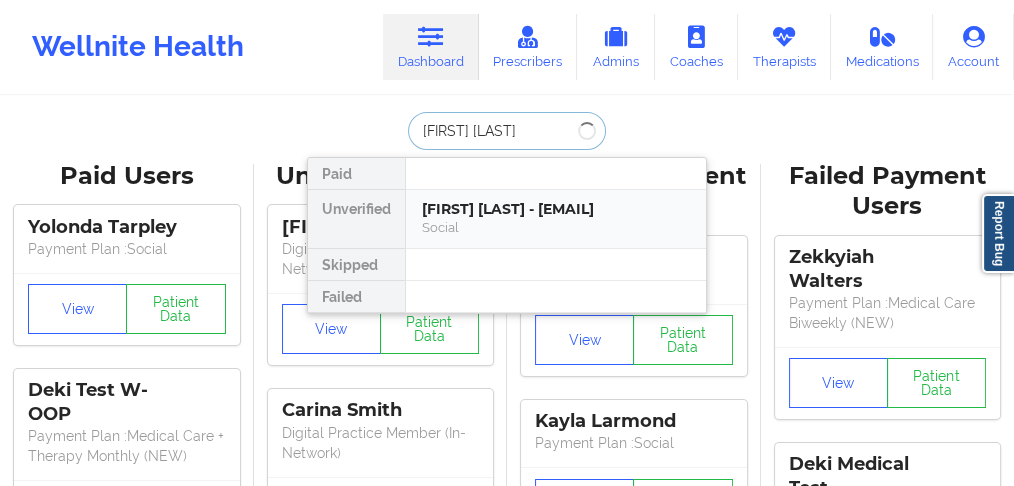 click on "[FIRST] [LAST] - [EMAIL]" at bounding box center [556, 209] 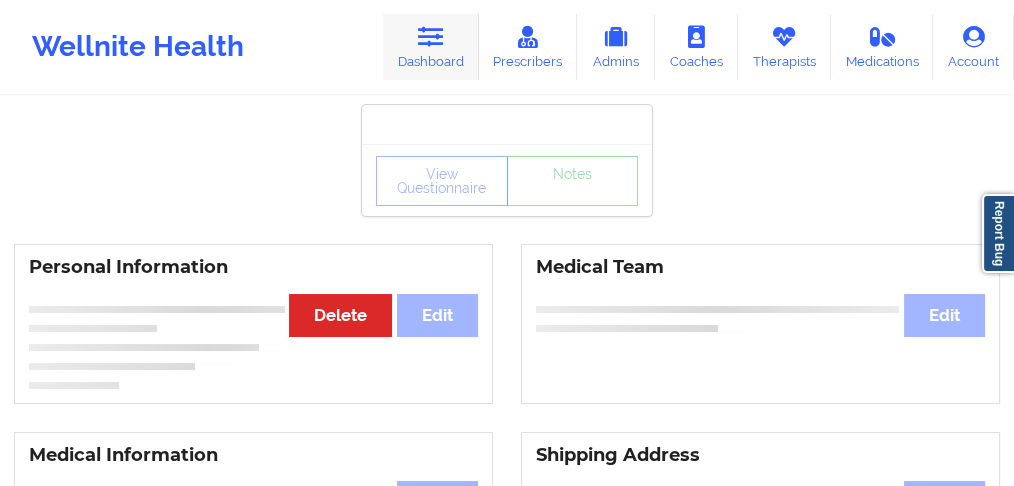 click at bounding box center (431, 37) 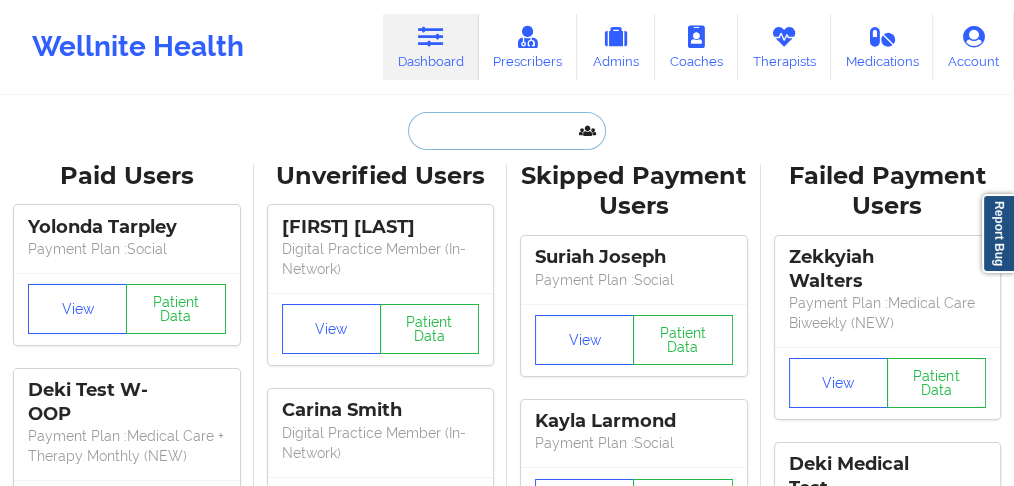 click at bounding box center [507, 131] 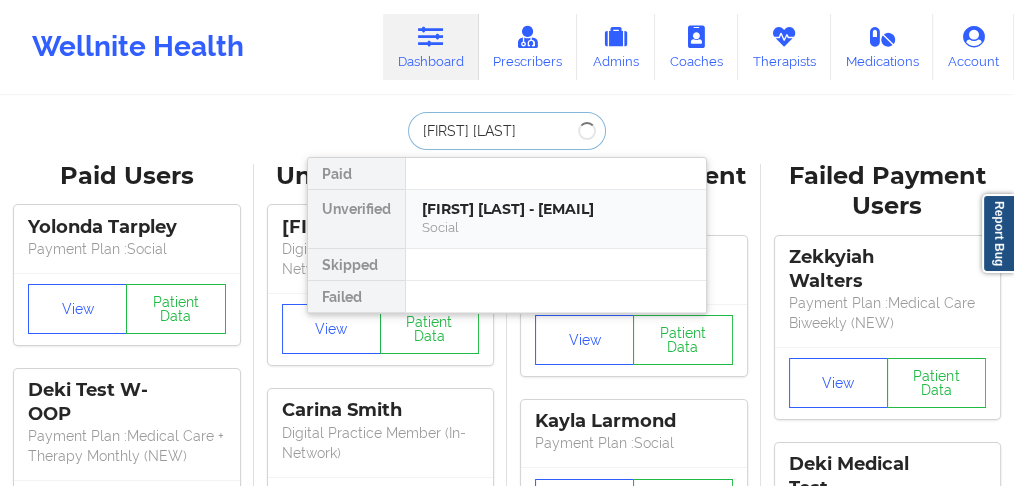 click on "[FIRST] [LAST] - [EMAIL]" at bounding box center [556, 209] 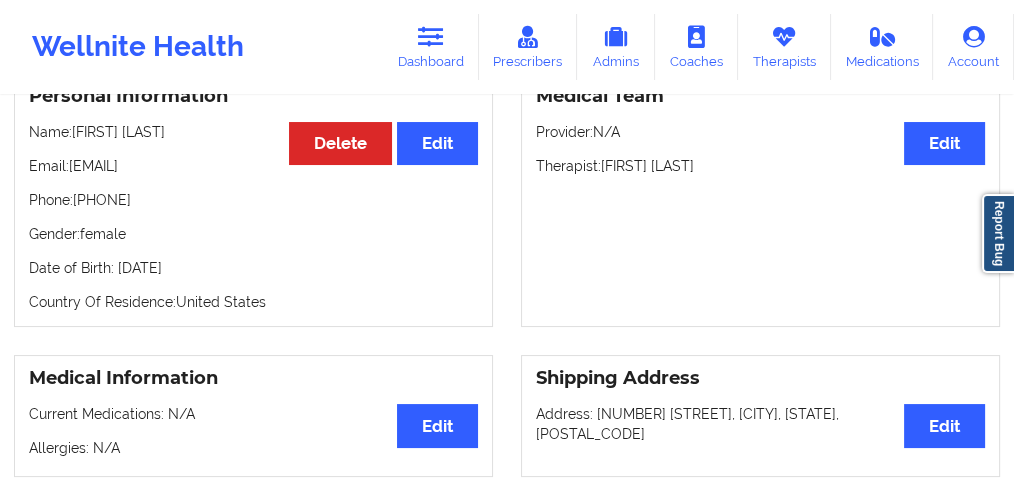 scroll, scrollTop: 234, scrollLeft: 0, axis: vertical 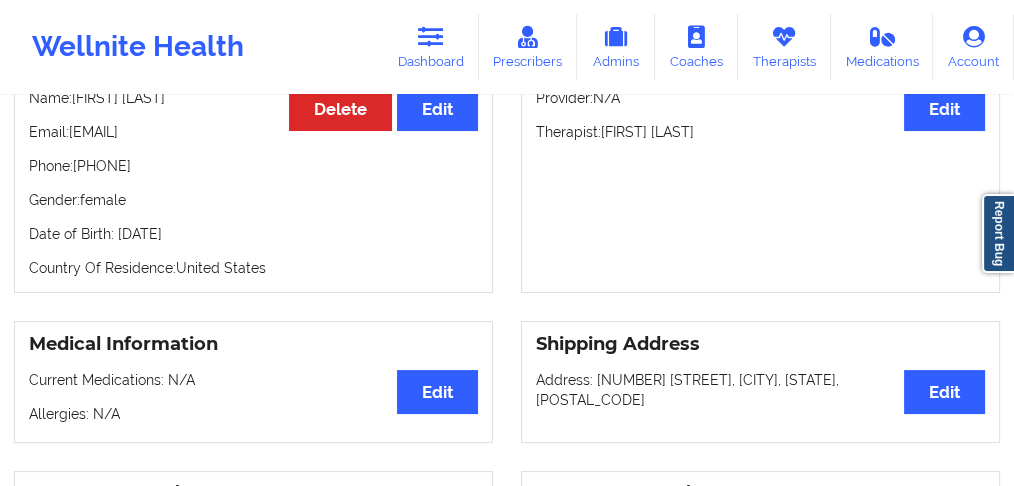 drag, startPoint x: 143, startPoint y: 177, endPoint x: 79, endPoint y: 175, distance: 64.03124 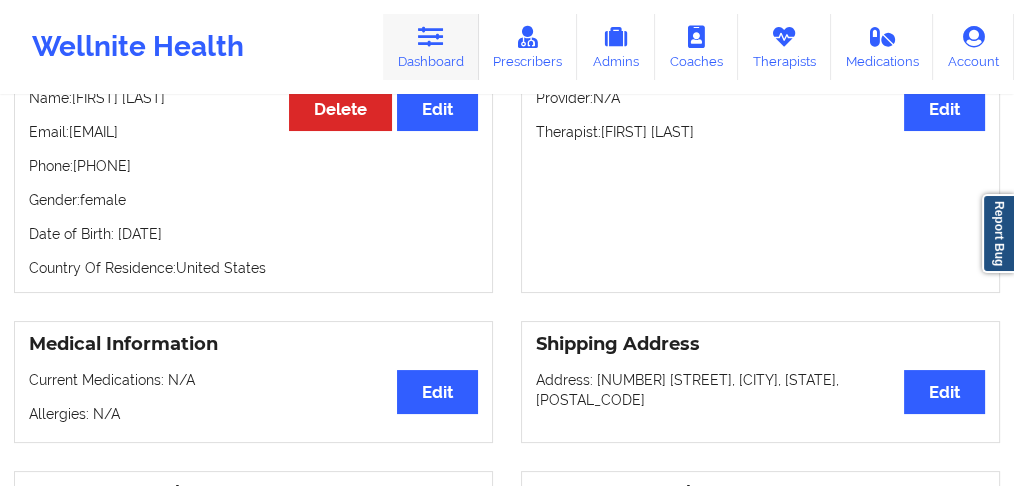 click on "Dashboard" at bounding box center (431, 47) 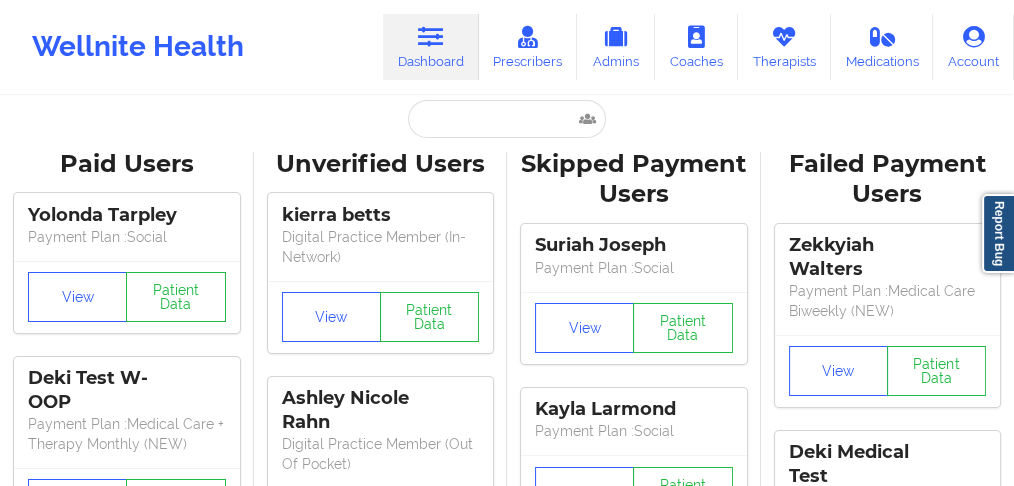 scroll, scrollTop: 0, scrollLeft: 0, axis: both 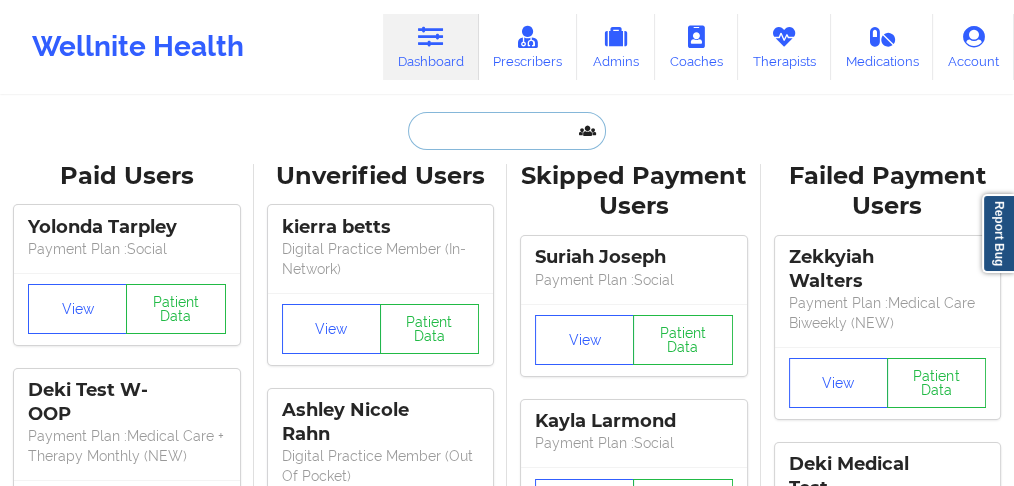 click at bounding box center (507, 131) 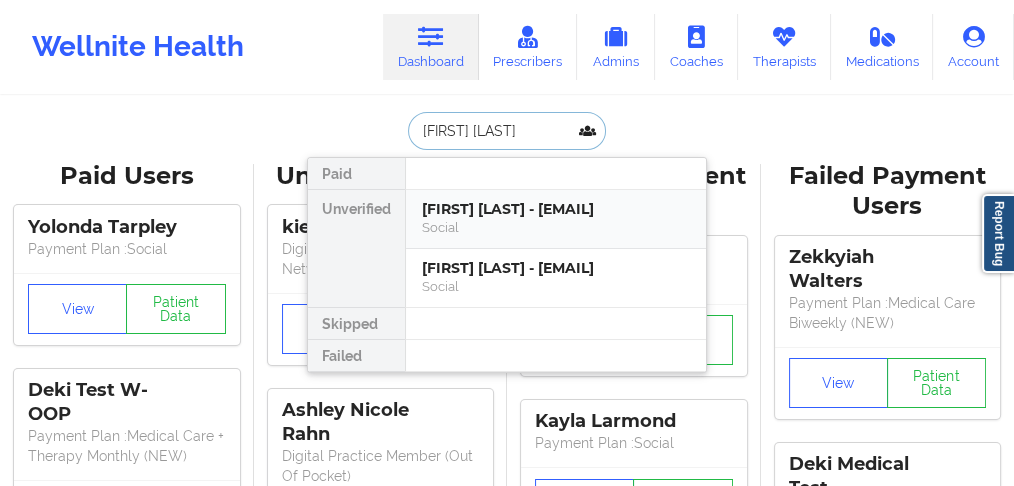 click on "[FIRST] [LAST] - [EMAIL]" at bounding box center [556, 209] 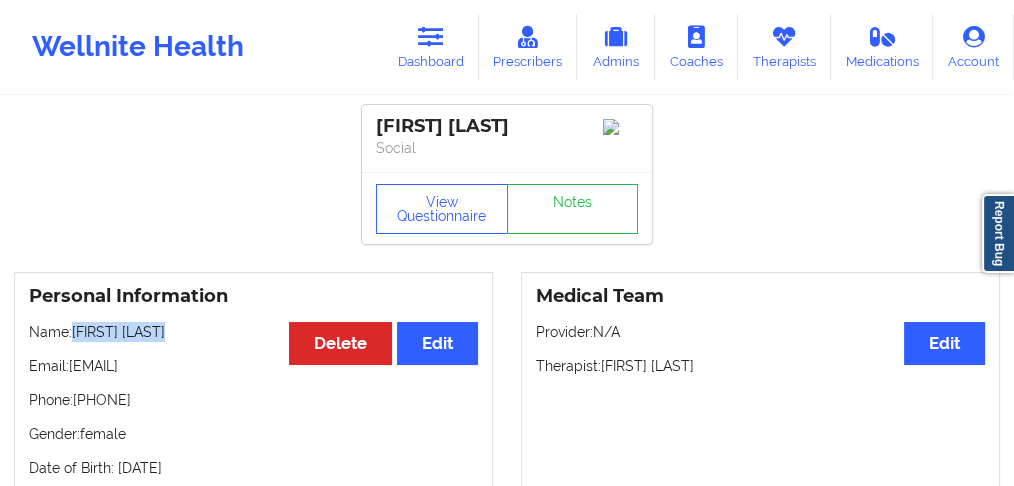 drag, startPoint x: 165, startPoint y: 340, endPoint x: 74, endPoint y: 340, distance: 91 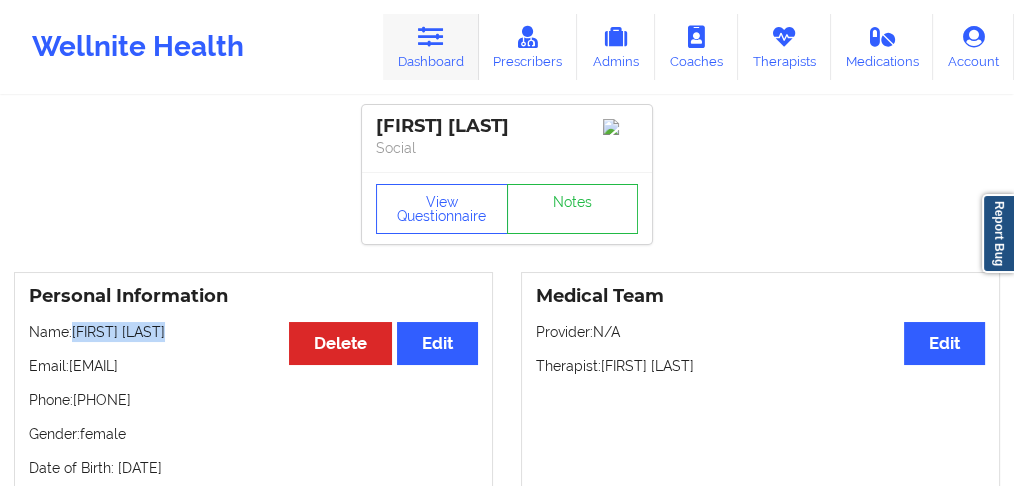click on "Dashboard" at bounding box center (431, 47) 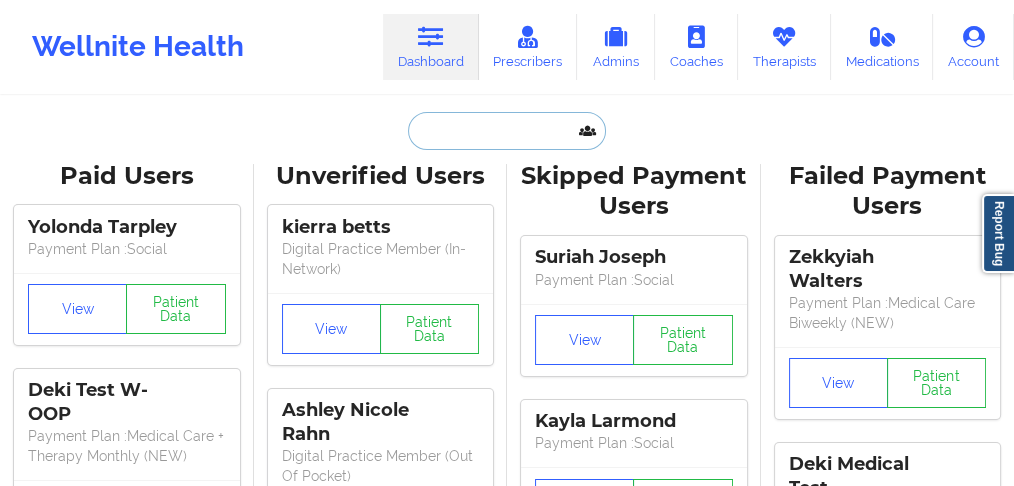 click at bounding box center [507, 131] 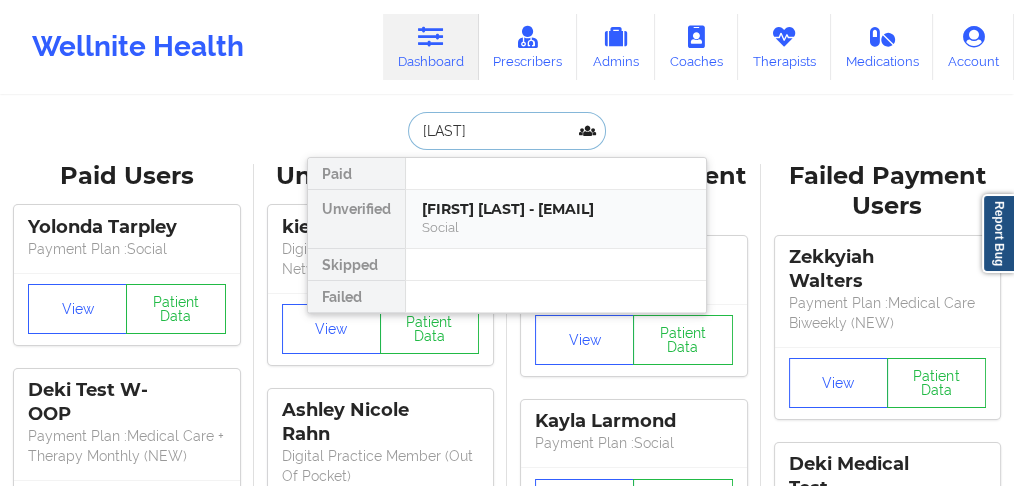 click on "[FIRST] [LAST] - [EMAIL]" at bounding box center [556, 209] 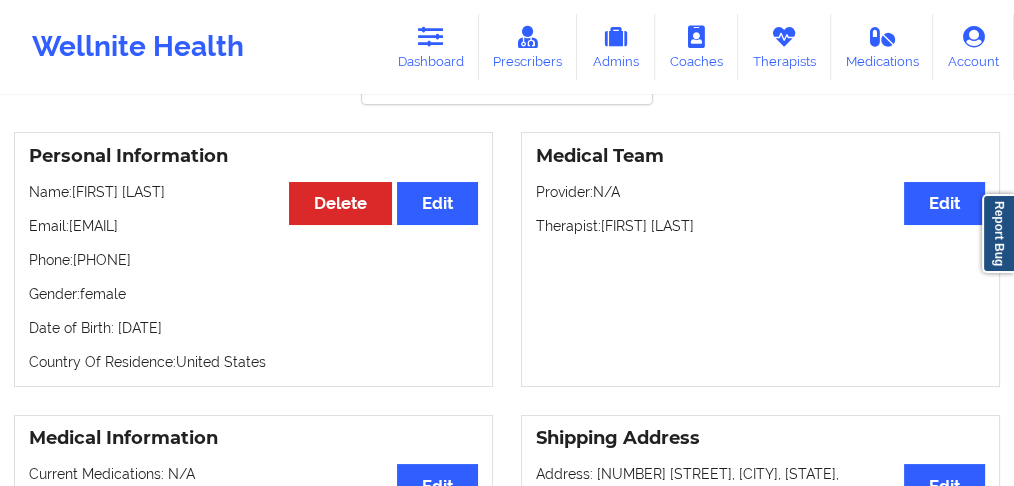scroll, scrollTop: 200, scrollLeft: 0, axis: vertical 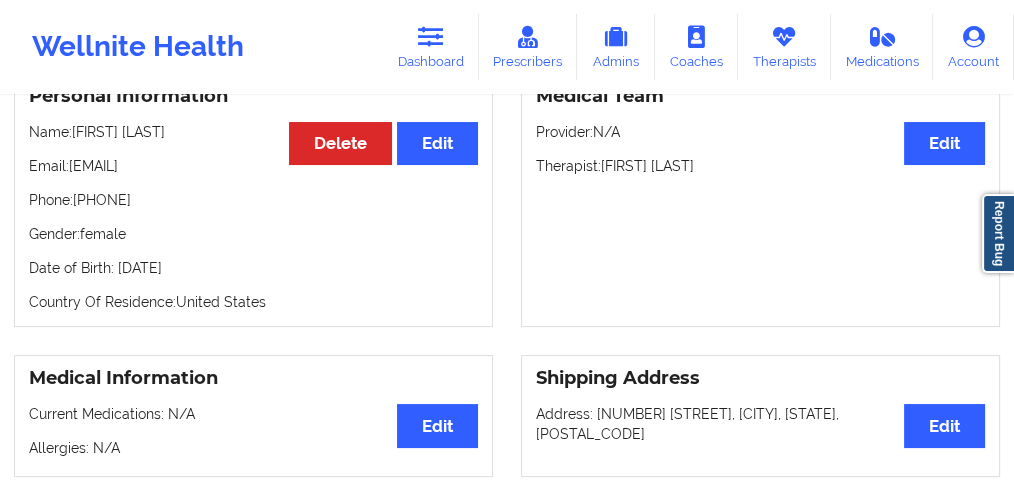 drag, startPoint x: 180, startPoint y: 218, endPoint x: 79, endPoint y: 230, distance: 101.71037 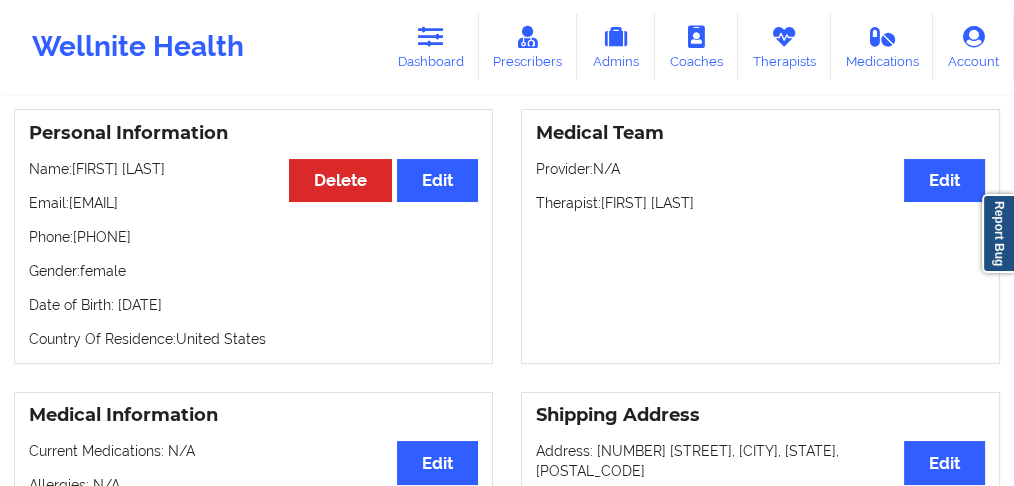 scroll, scrollTop: 133, scrollLeft: 0, axis: vertical 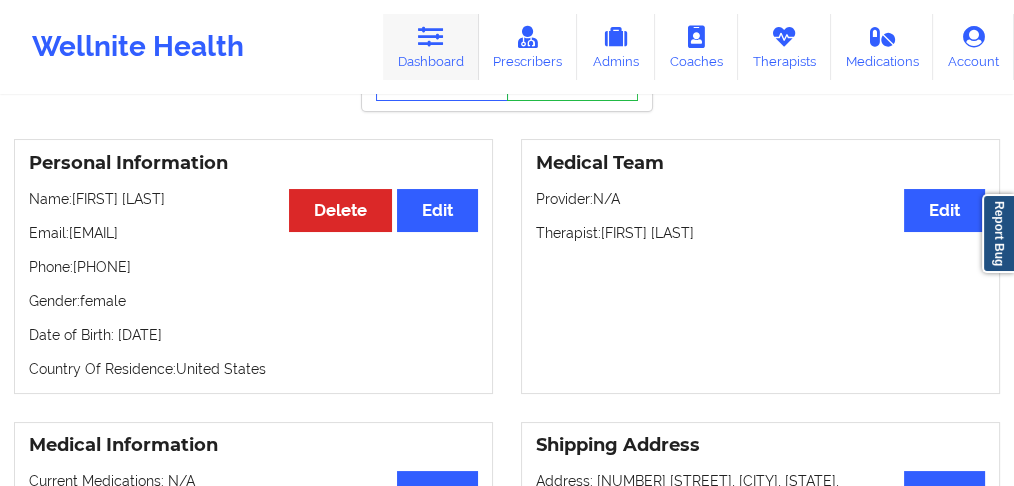 click on "Dashboard" at bounding box center [431, 47] 